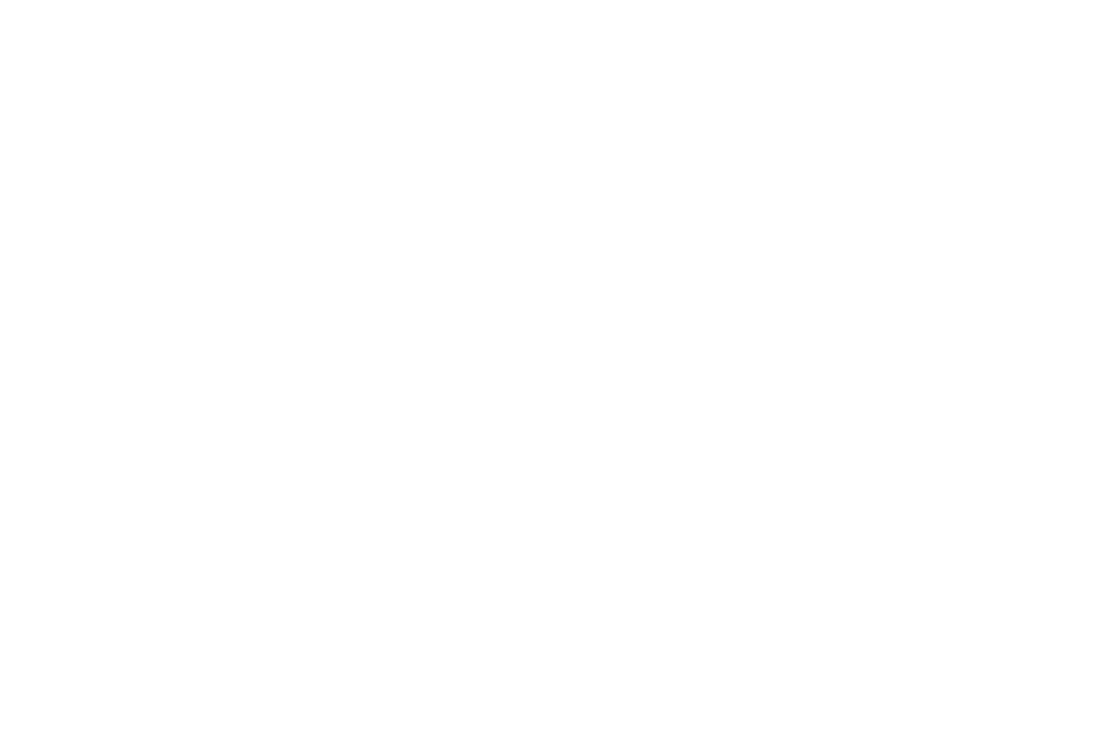 scroll, scrollTop: 0, scrollLeft: 0, axis: both 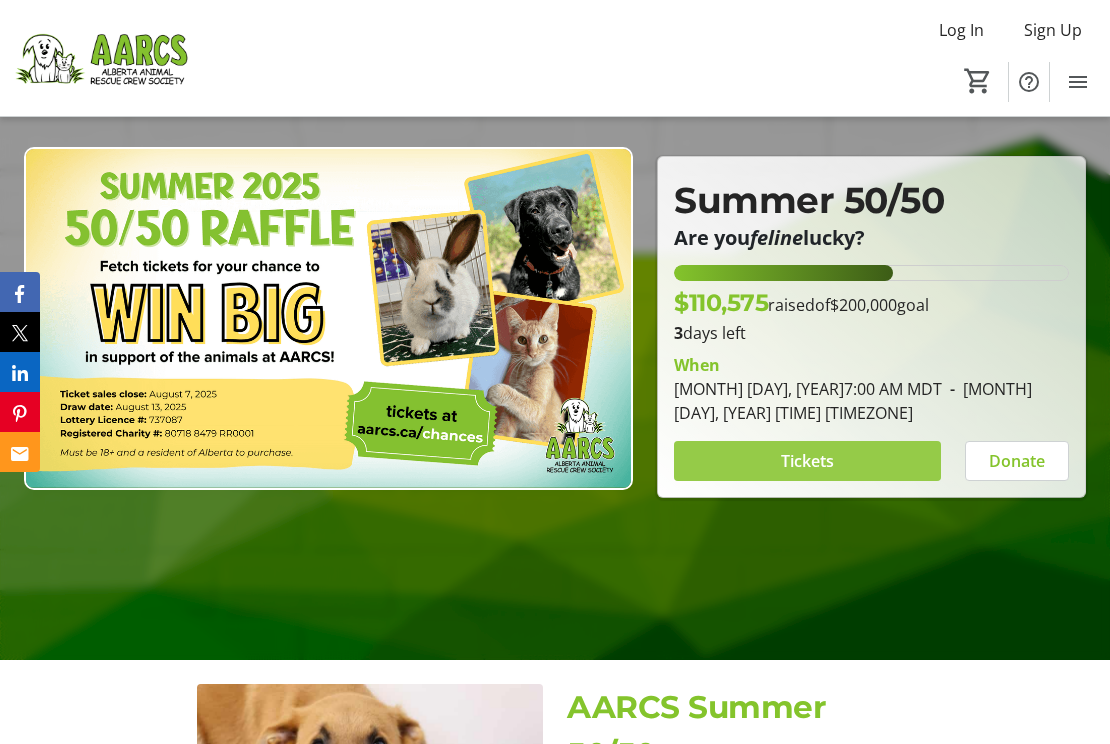 click at bounding box center [807, 461] 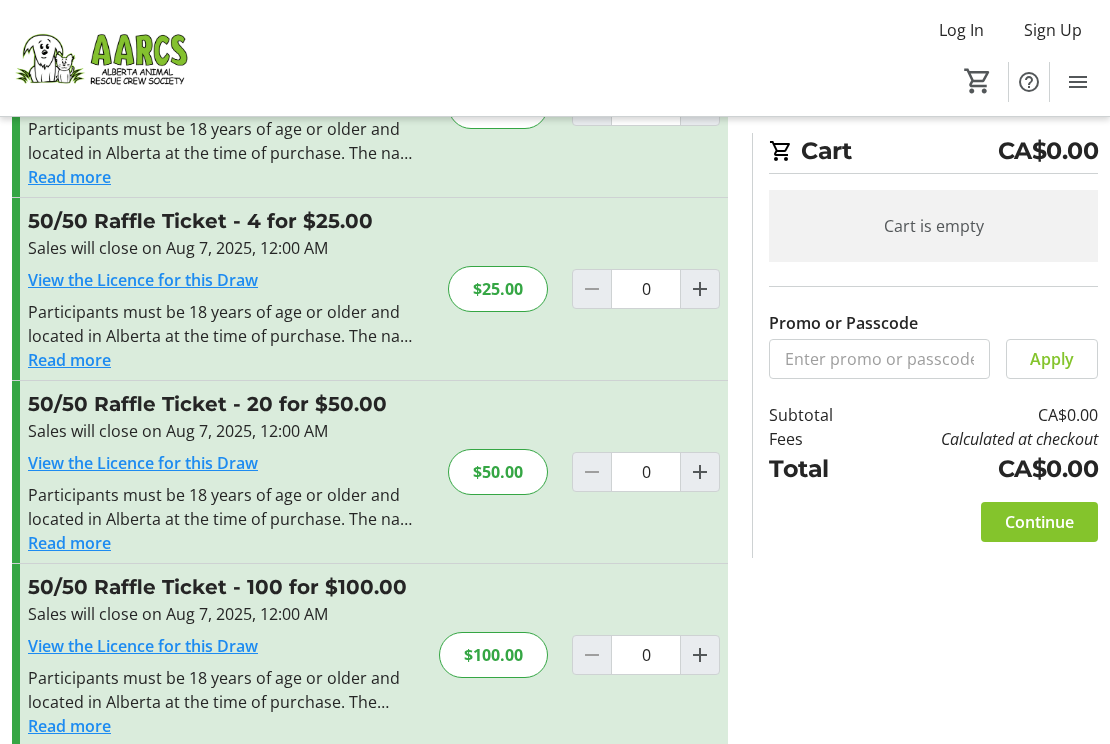 scroll, scrollTop: 177, scrollLeft: 0, axis: vertical 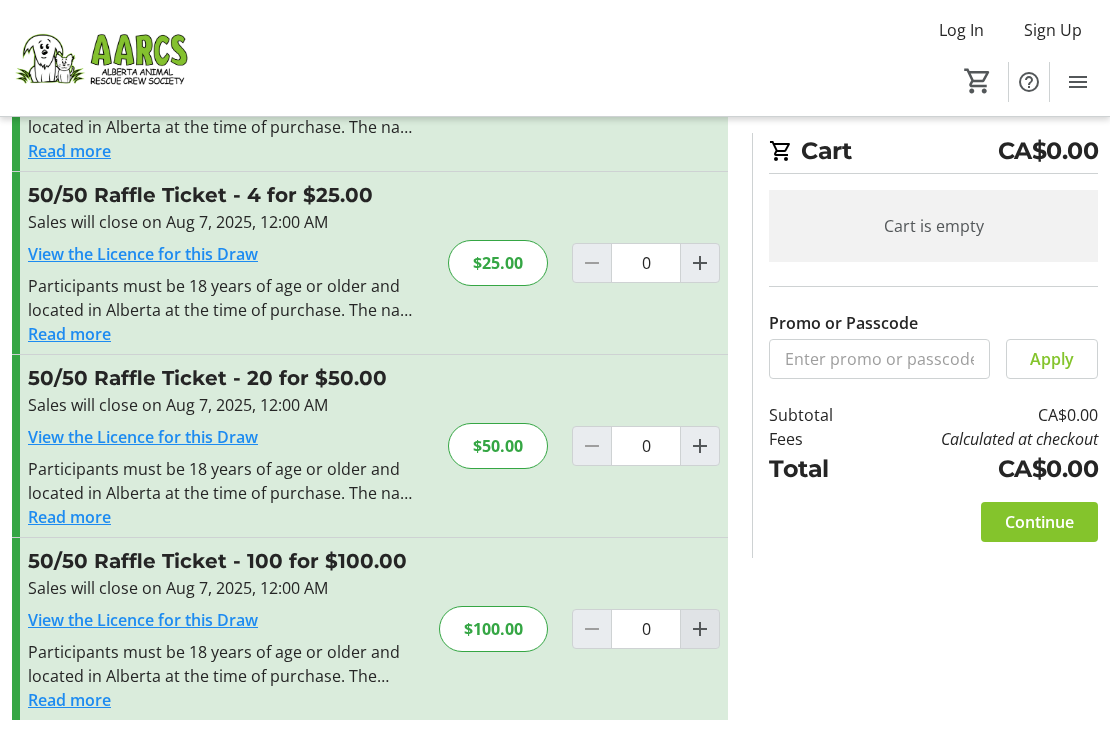 click 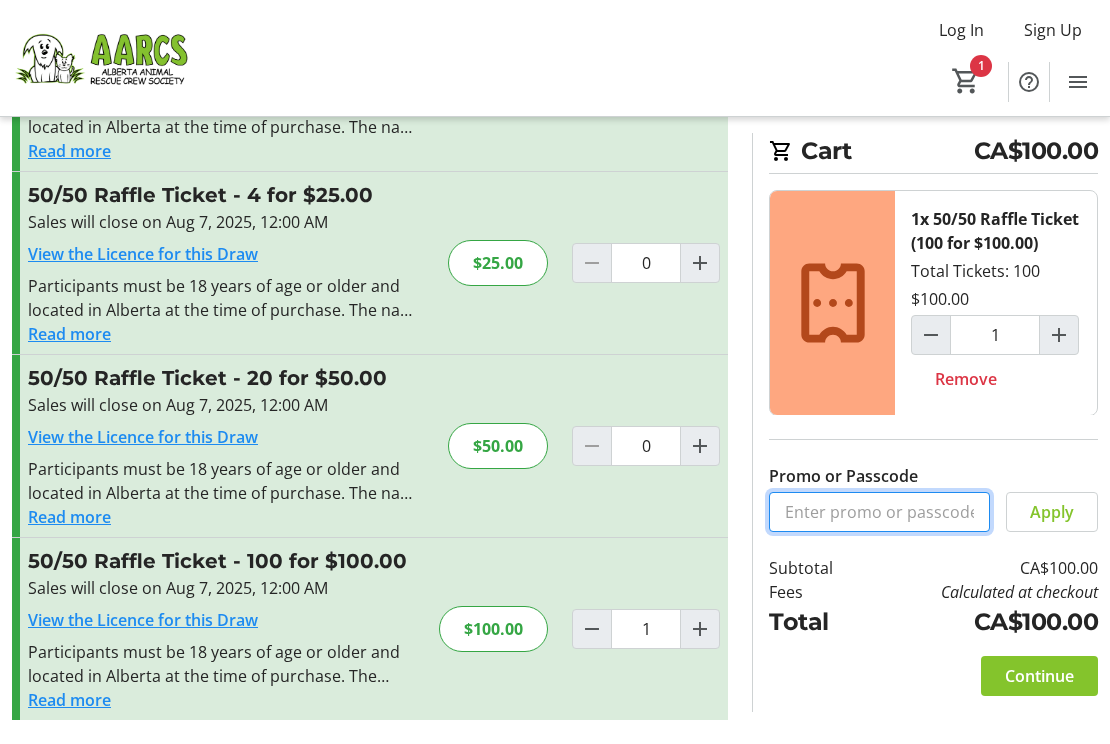 click on "Promo or Passcode" at bounding box center [879, 512] 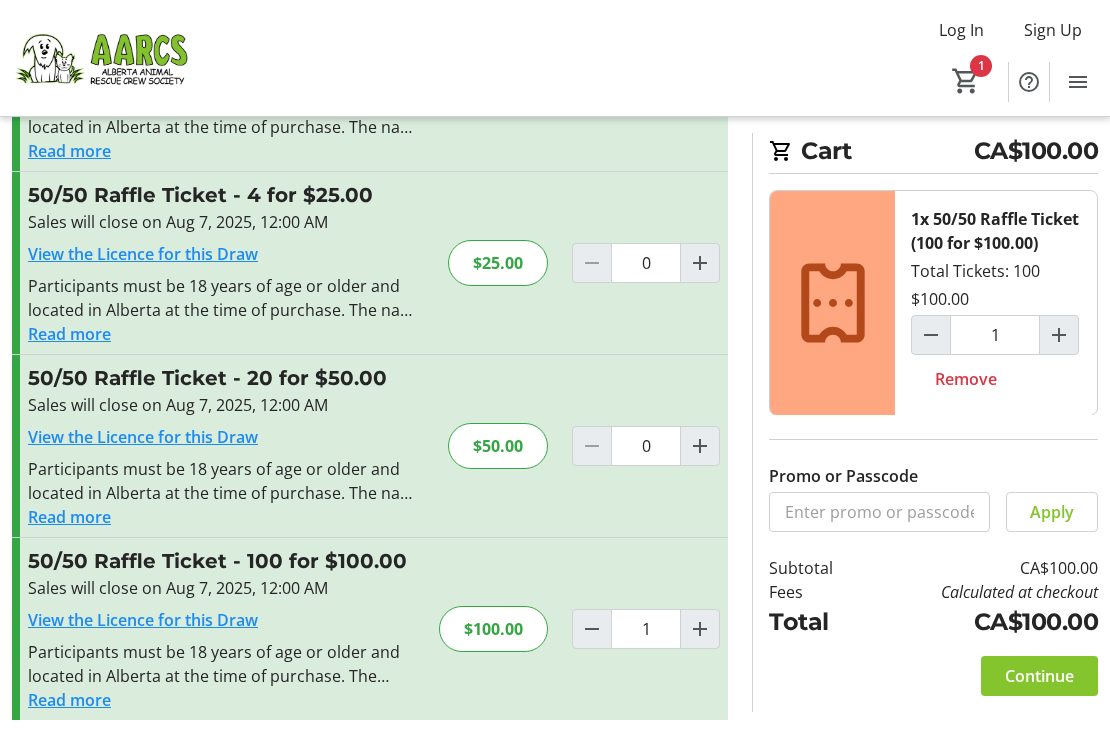 click on "Continue" 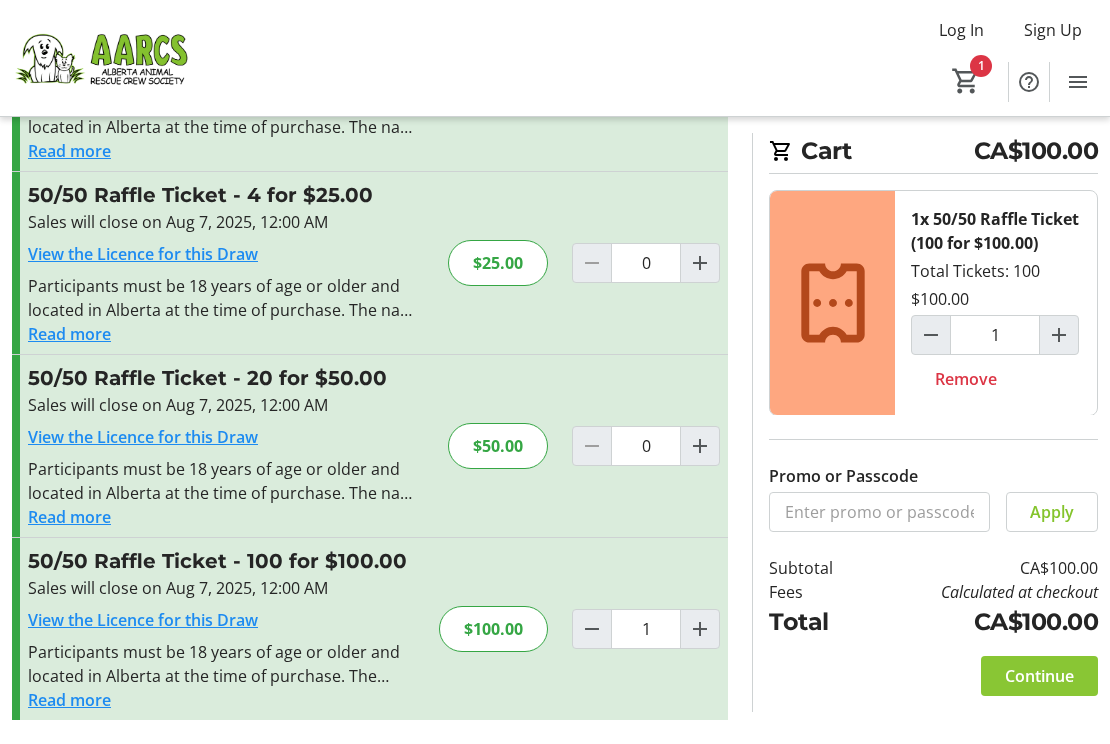 click on "Continue" 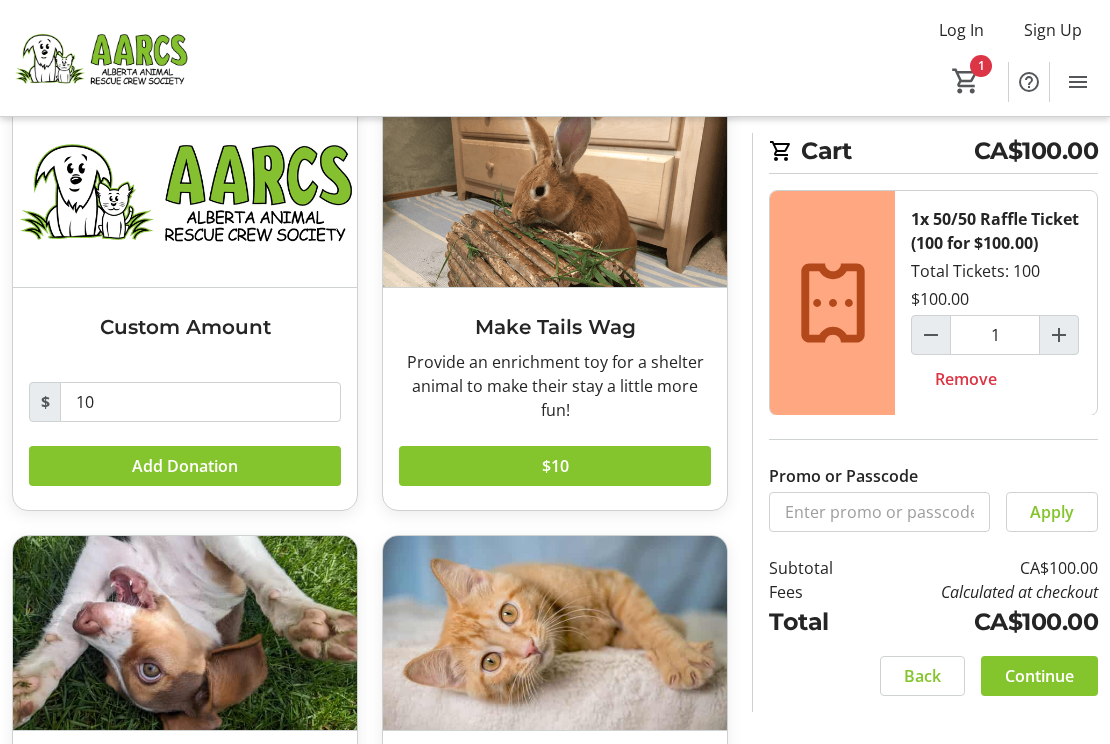 scroll, scrollTop: 365, scrollLeft: 0, axis: vertical 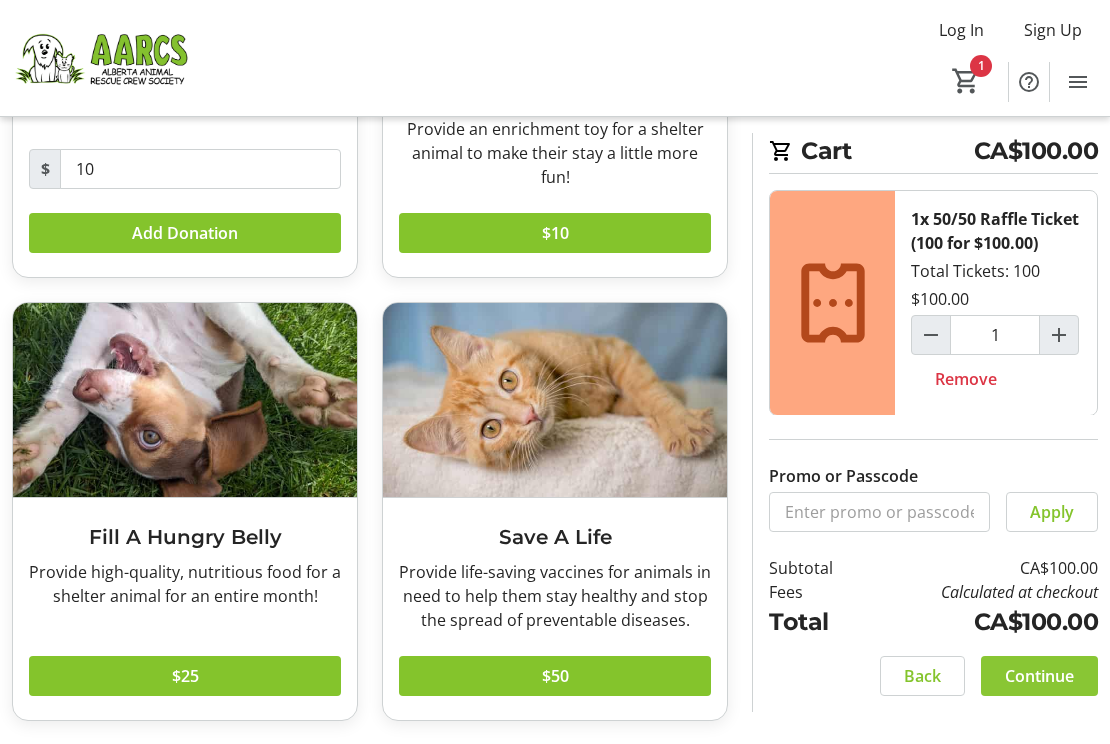 click on "Continue" 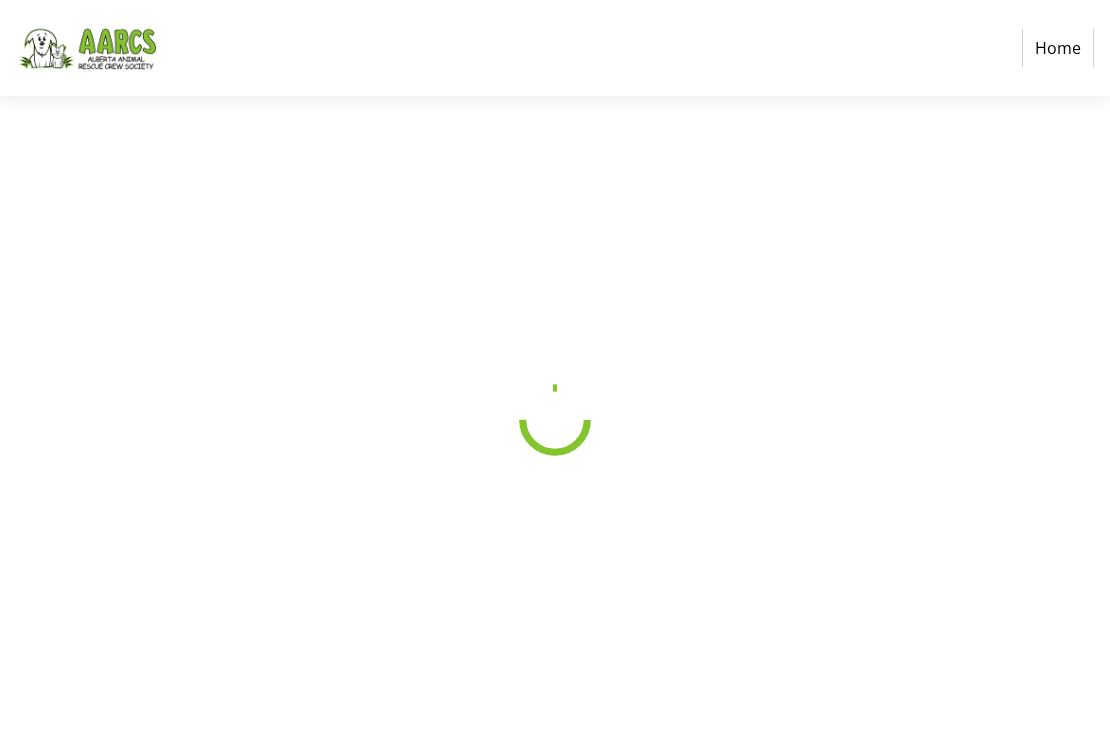 scroll, scrollTop: 0, scrollLeft: 0, axis: both 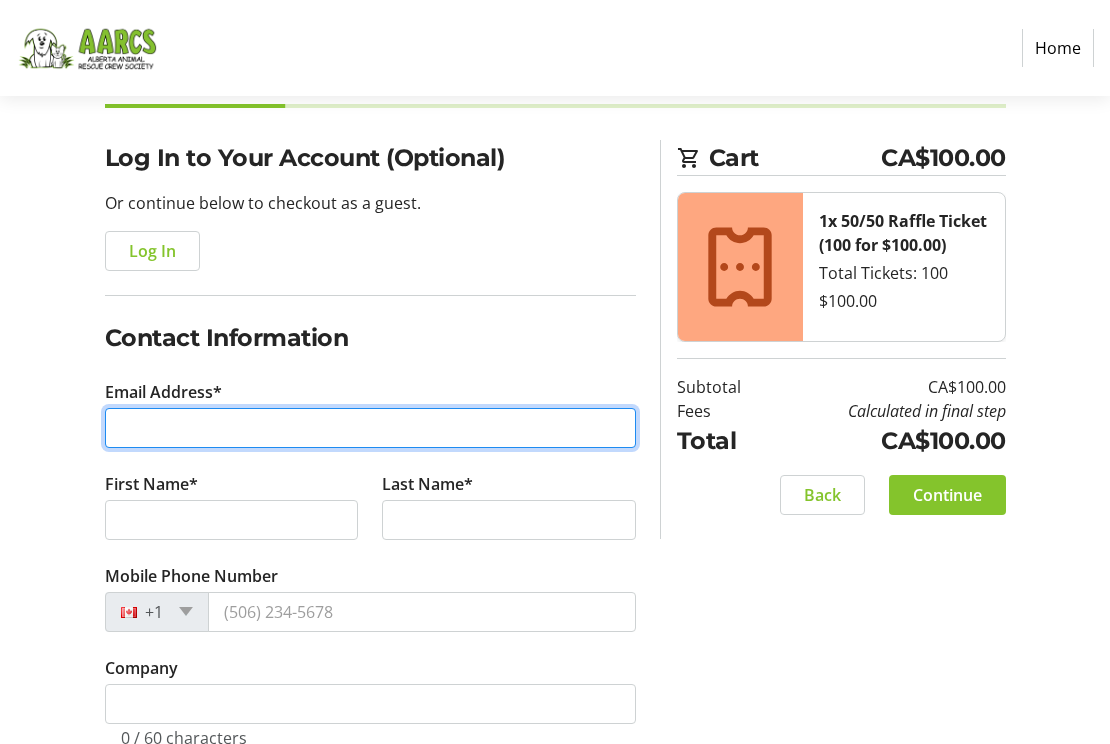 click on "Email Address*" at bounding box center (370, 428) 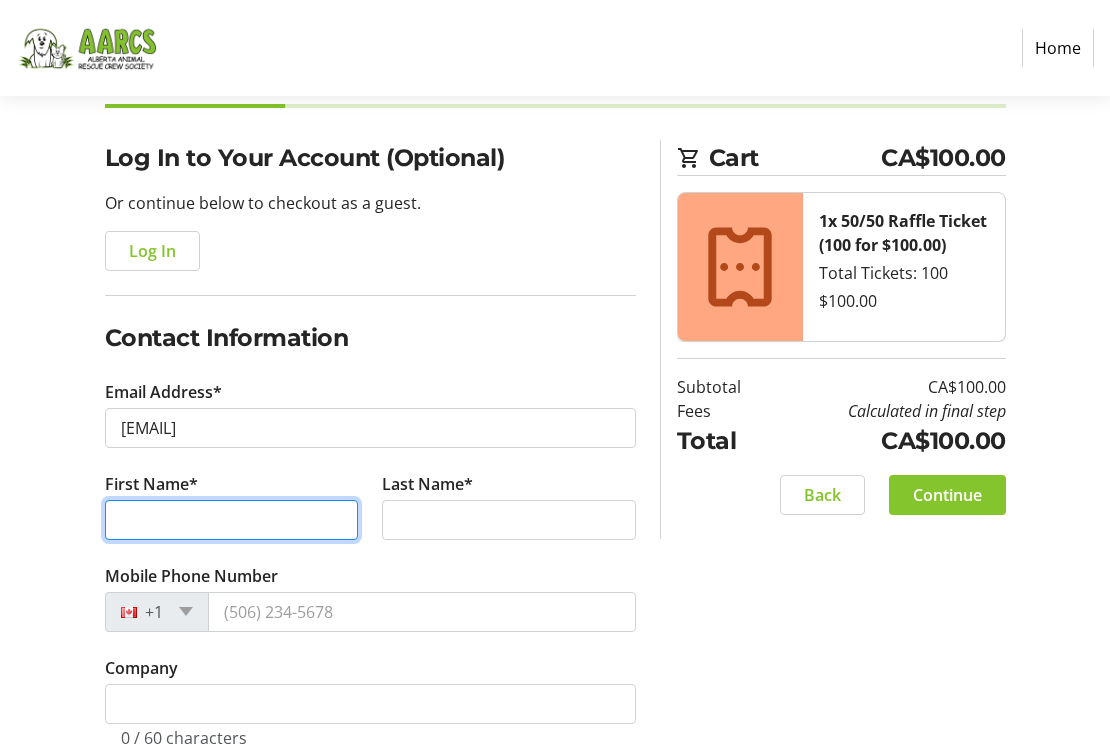 type on "[FIRST]" 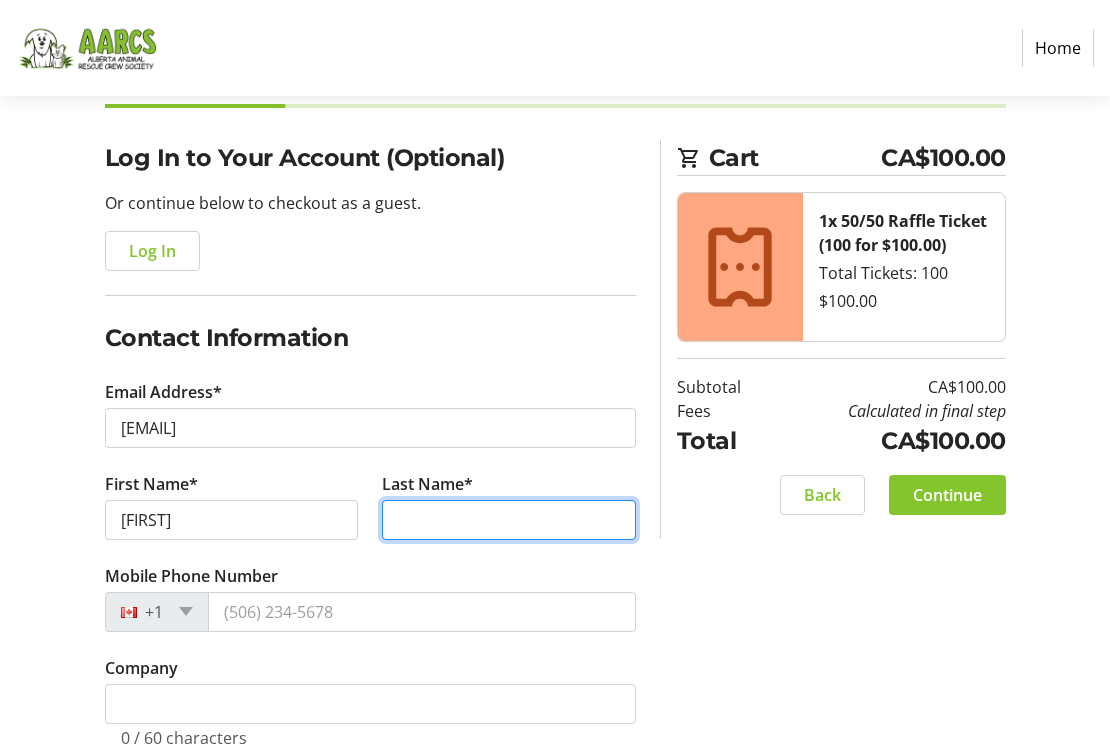 type on "[LAST]" 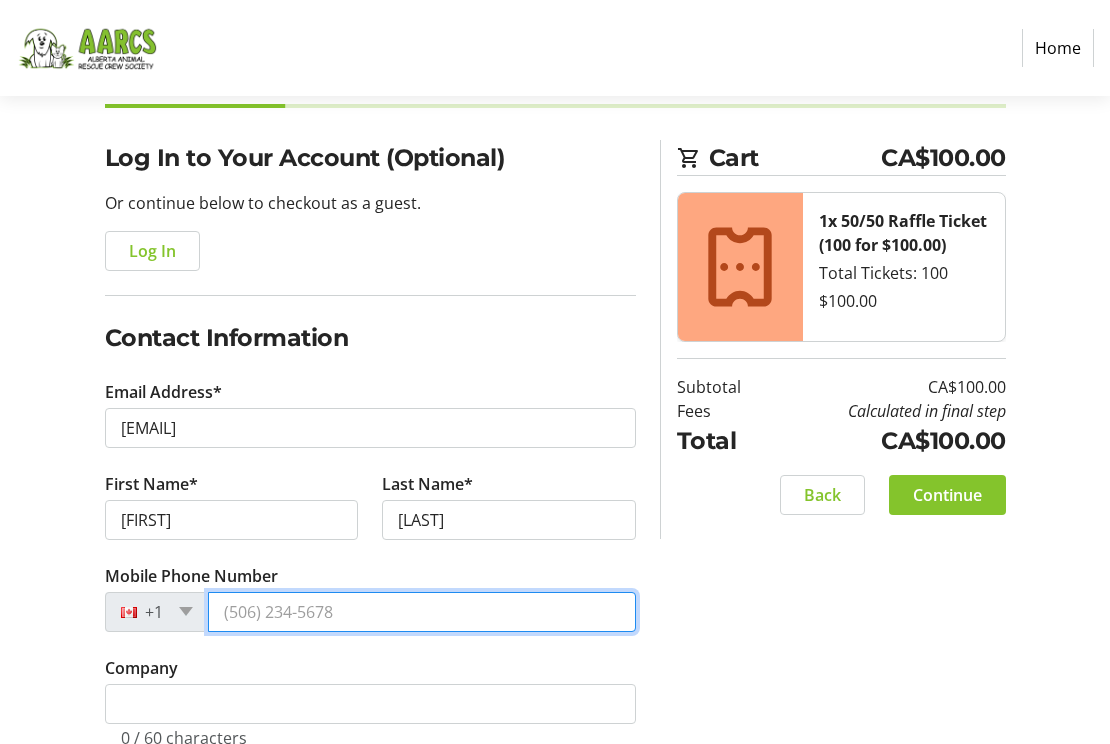 type on "[PHONE]" 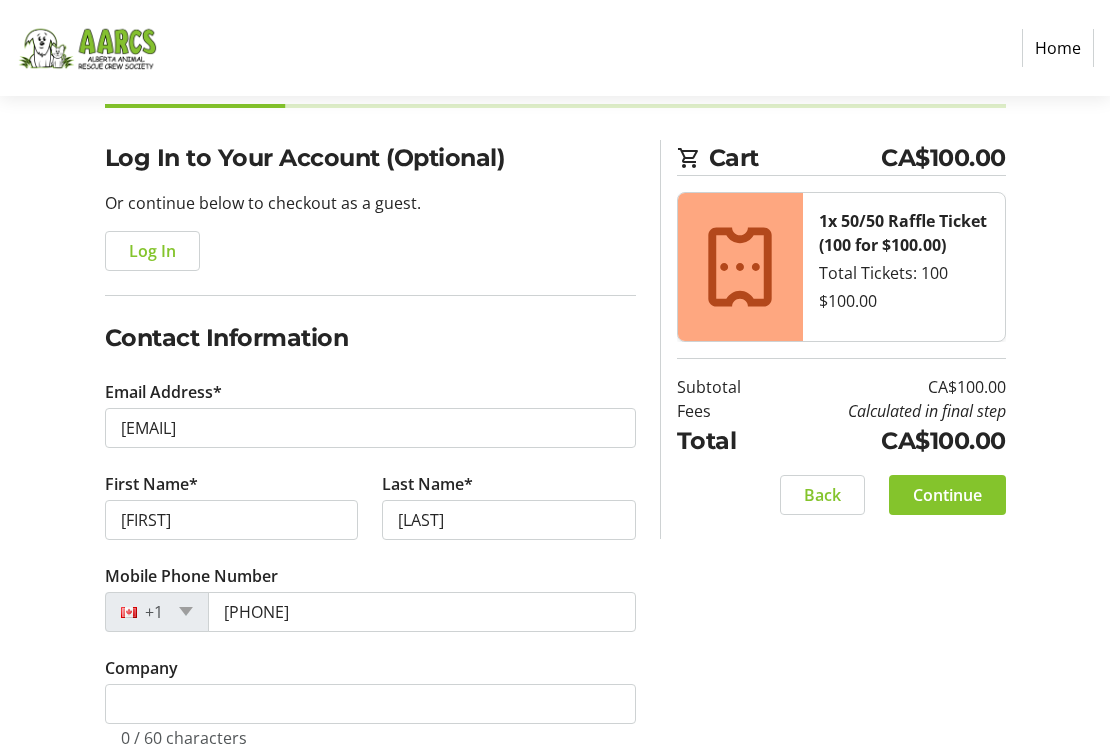 type on "[NUMBER] [STREET] NE" 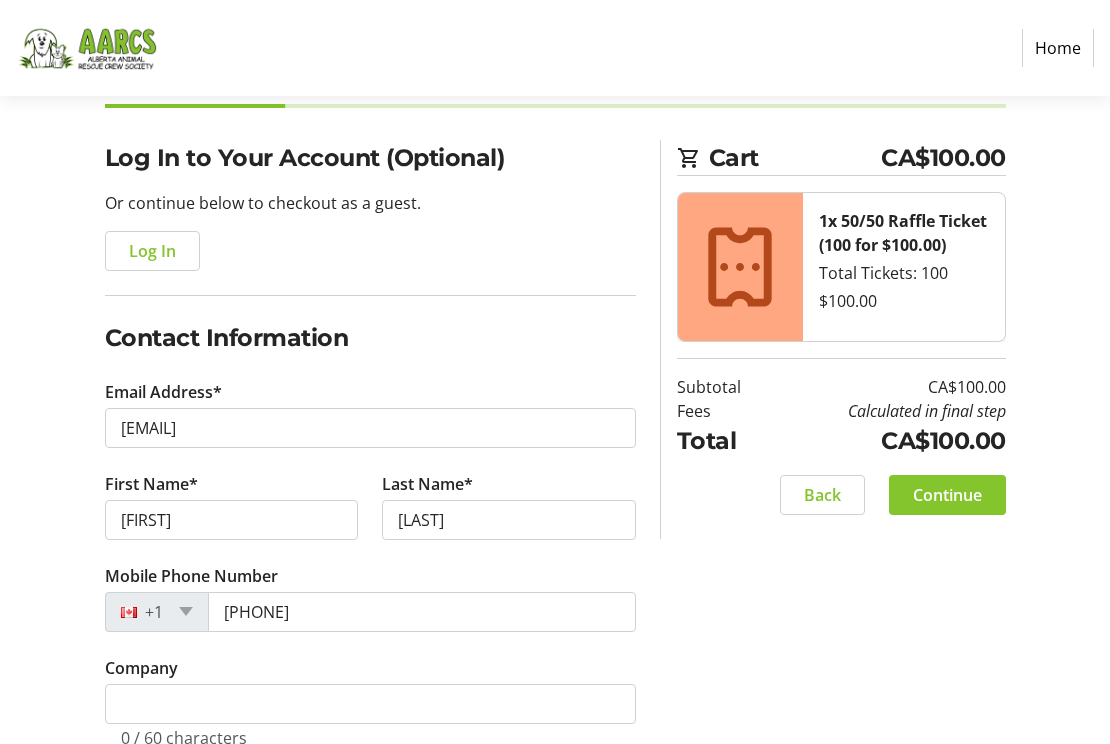 type on "[CITY]" 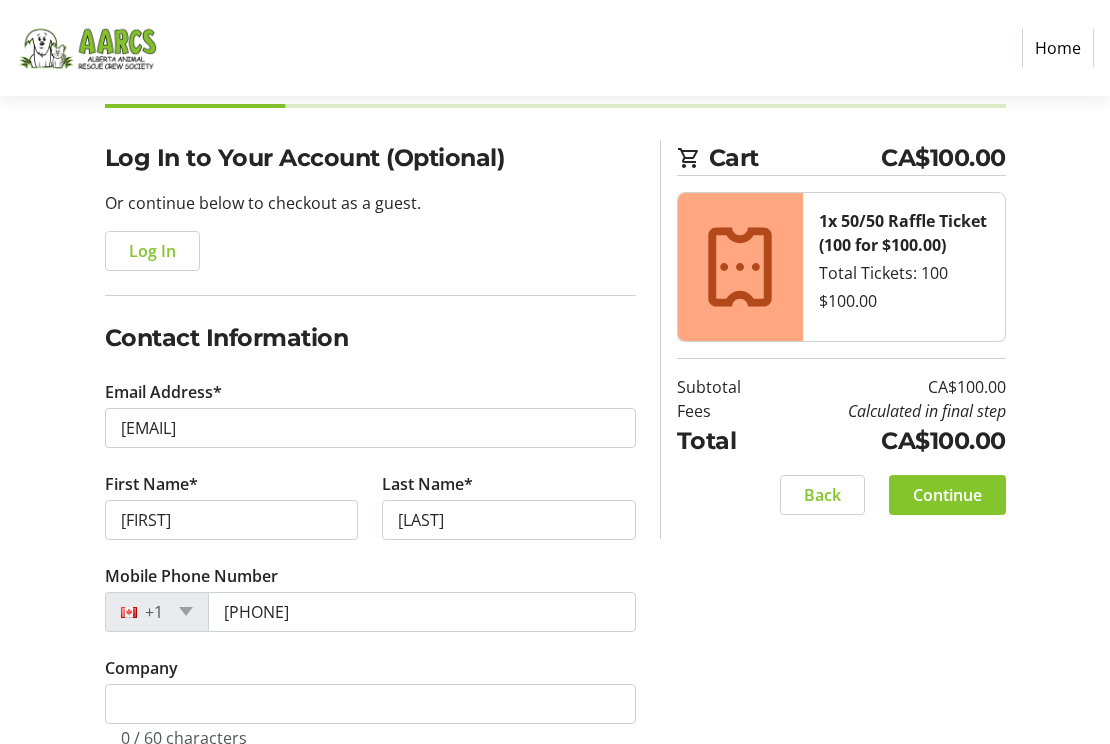 type on "[POSTAL_CODE]" 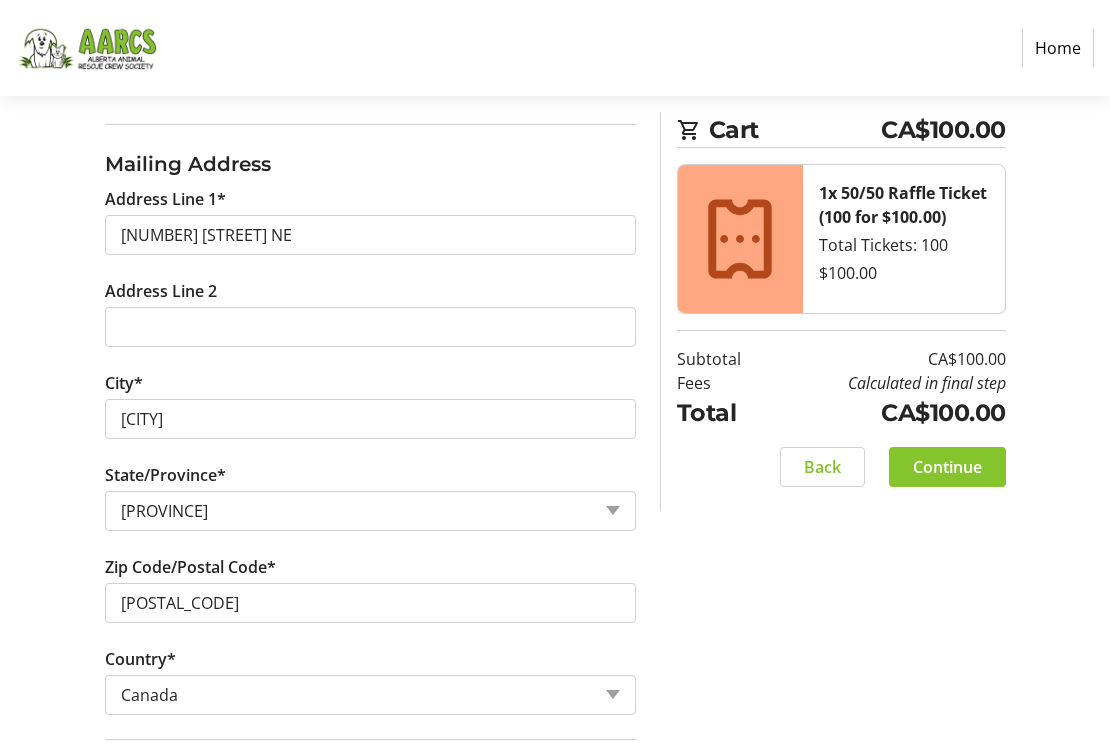 scroll, scrollTop: 912, scrollLeft: 0, axis: vertical 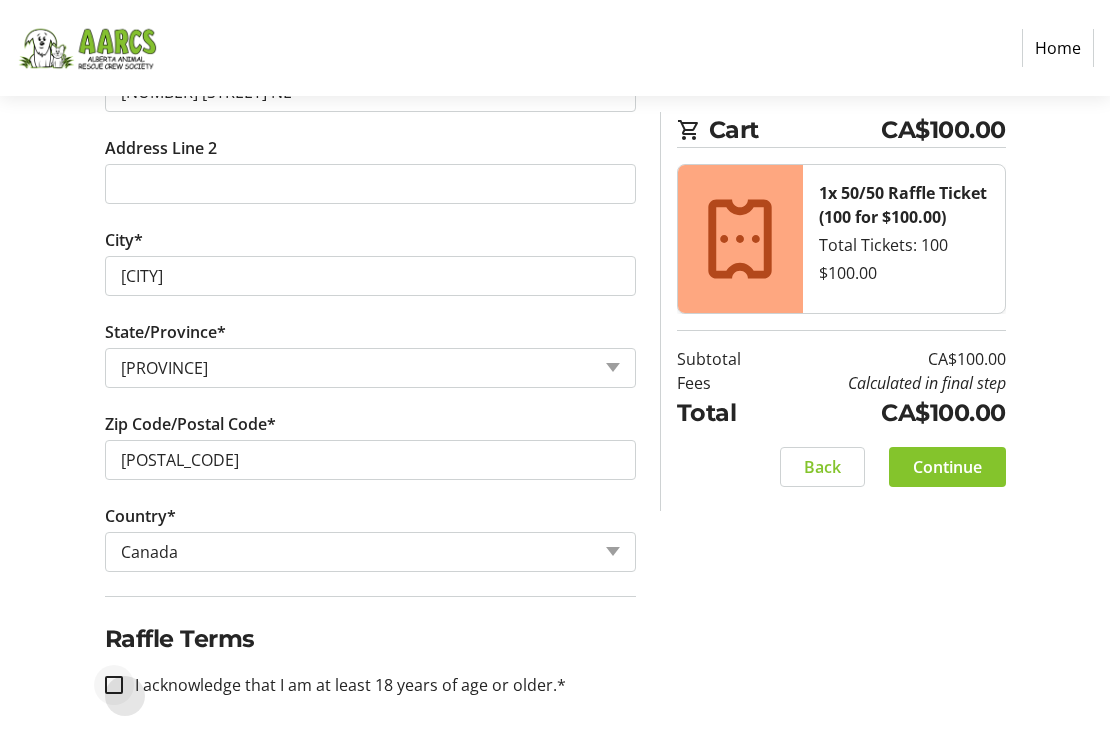 click at bounding box center (114, 685) 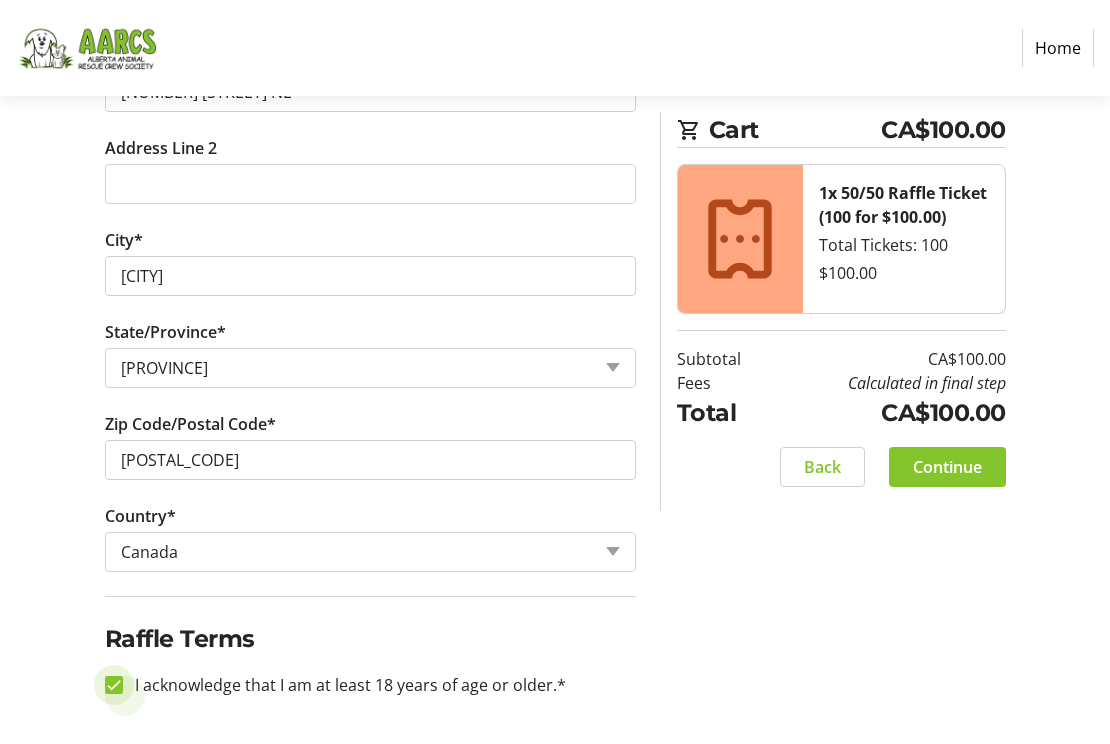 checkbox on "true" 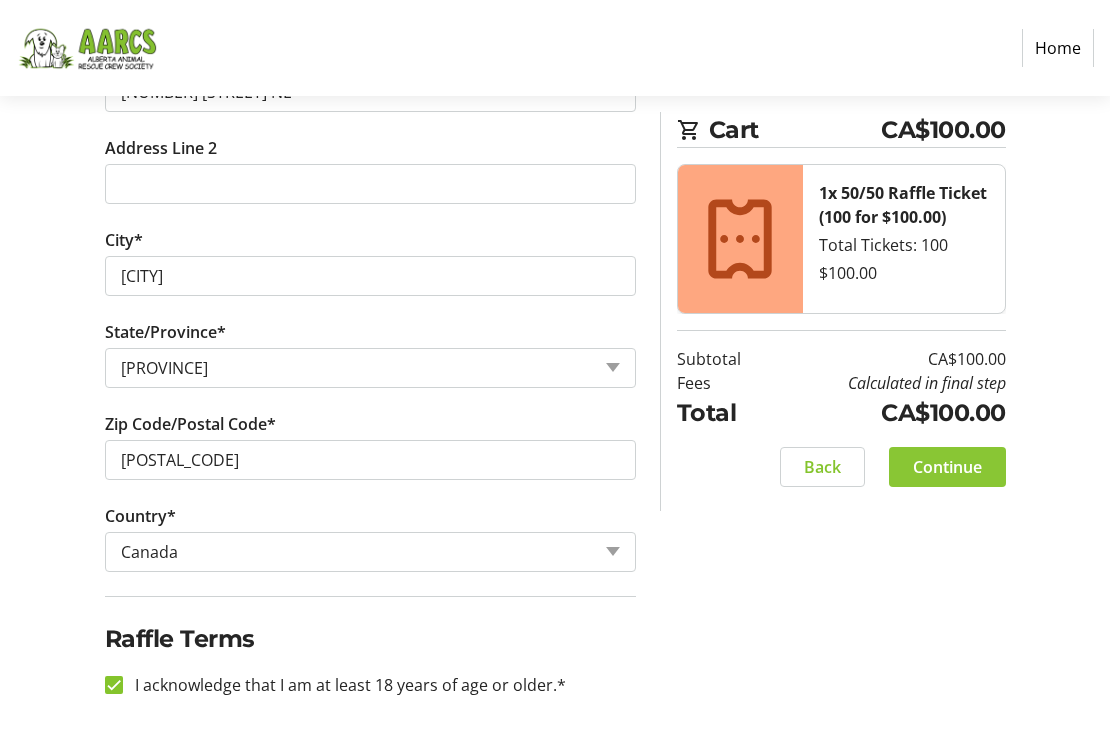 click on "Continue" 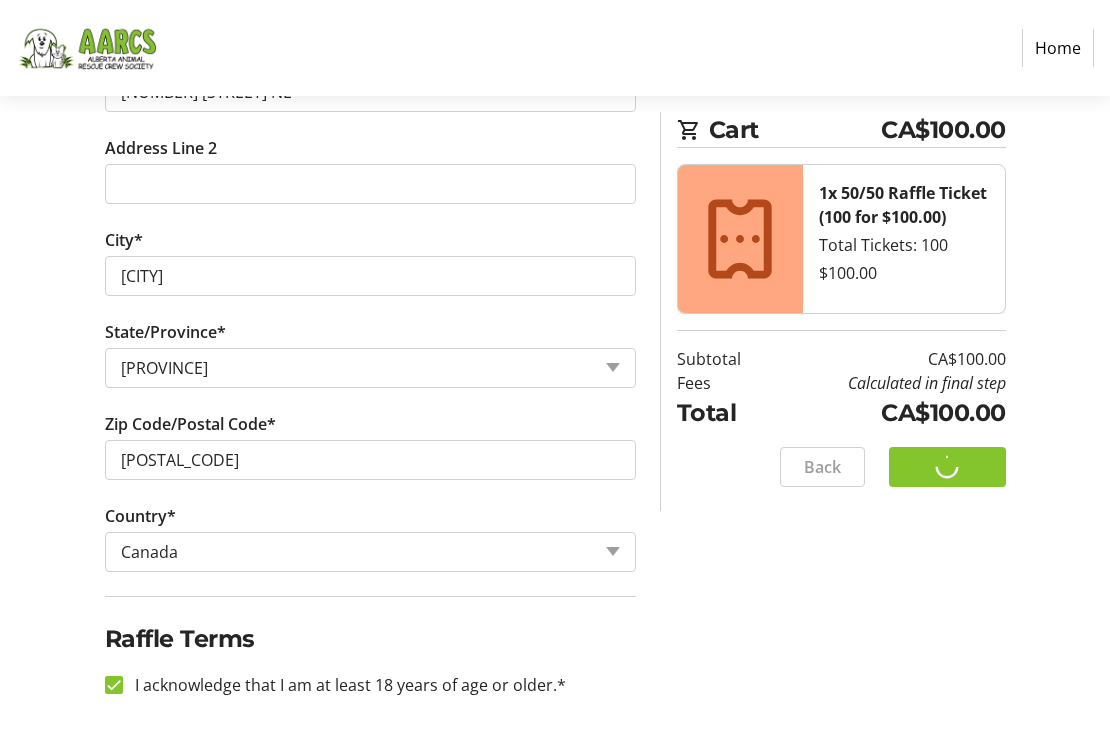 scroll, scrollTop: 0, scrollLeft: 0, axis: both 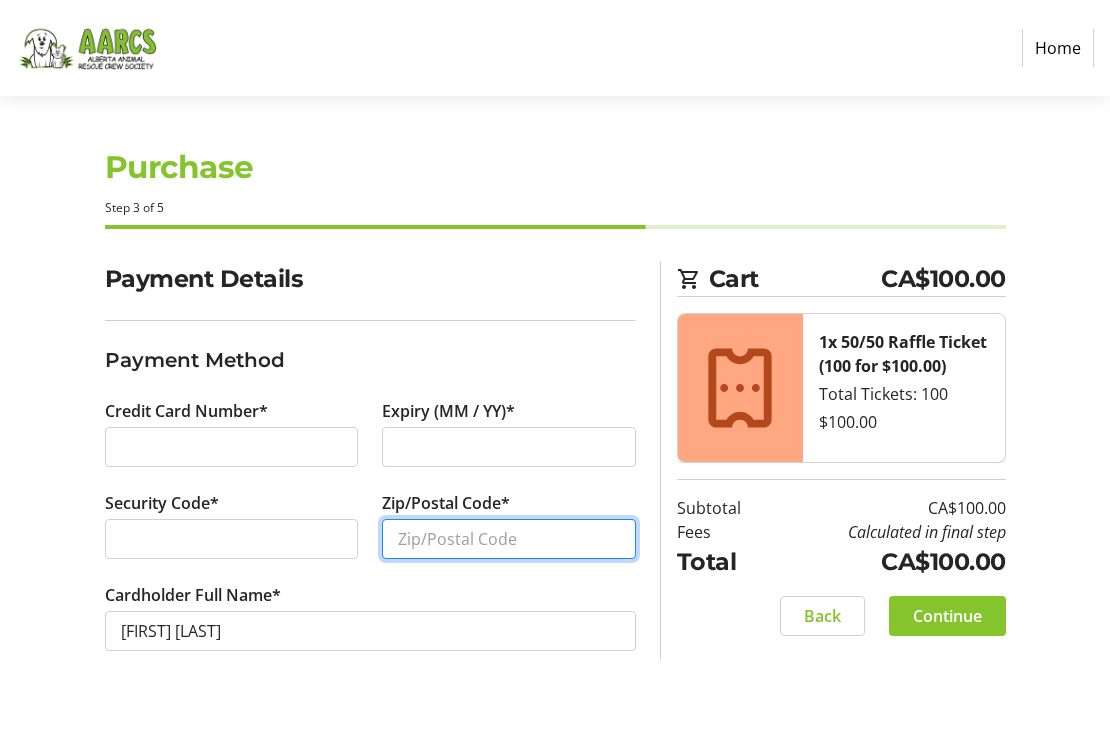 click on "Zip/Postal Code*" at bounding box center (509, 539) 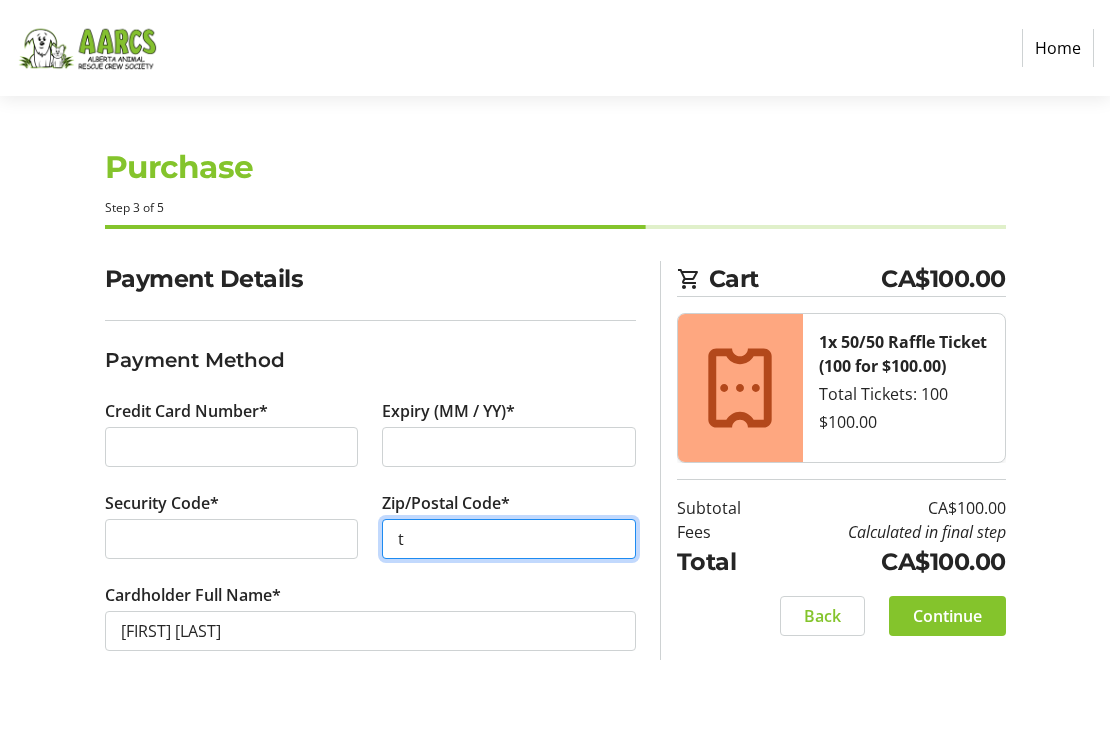 type 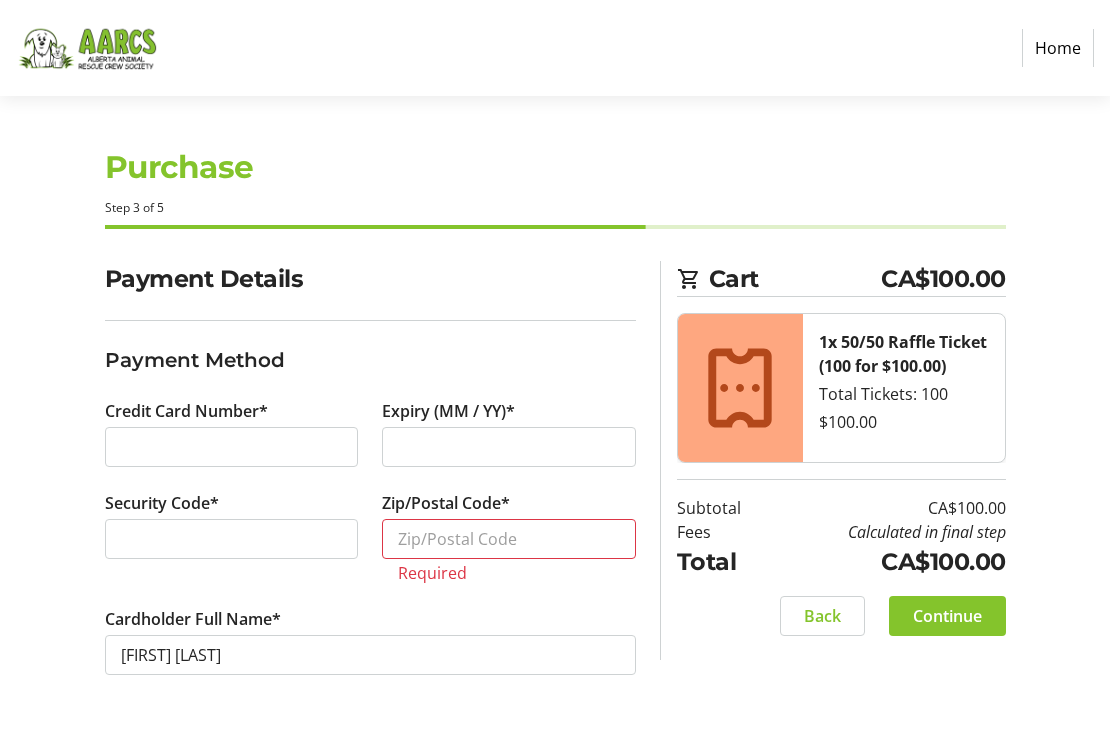 type 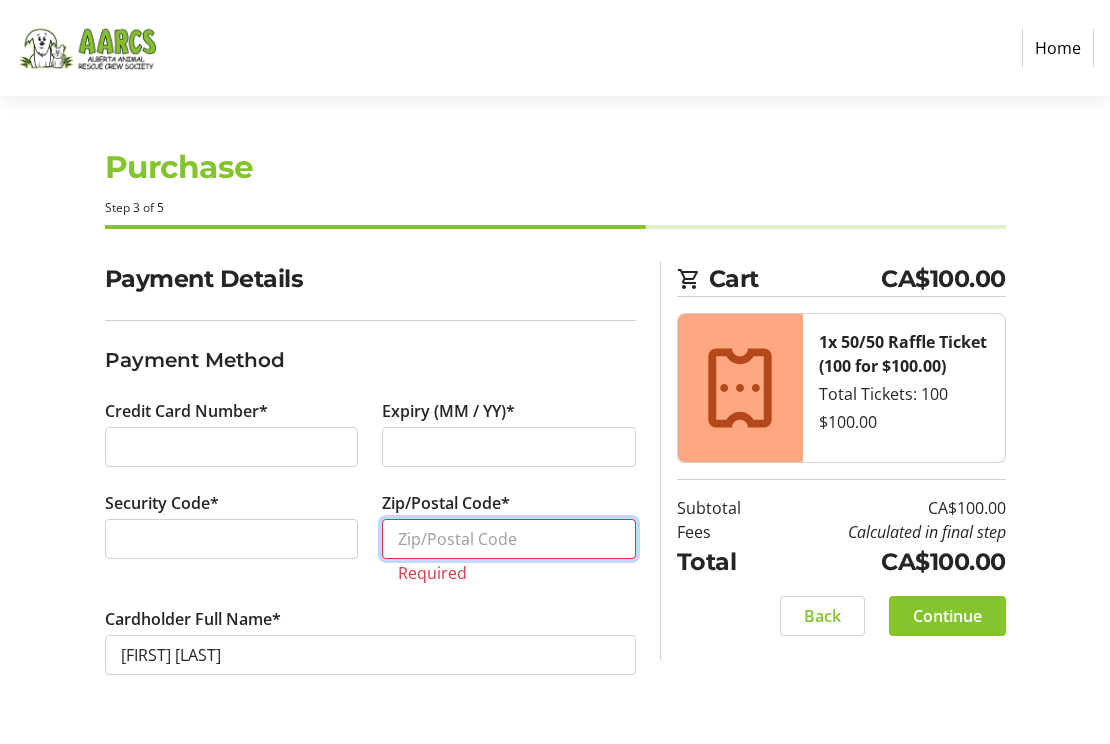 click on "Zip/Postal Code*" at bounding box center (509, 539) 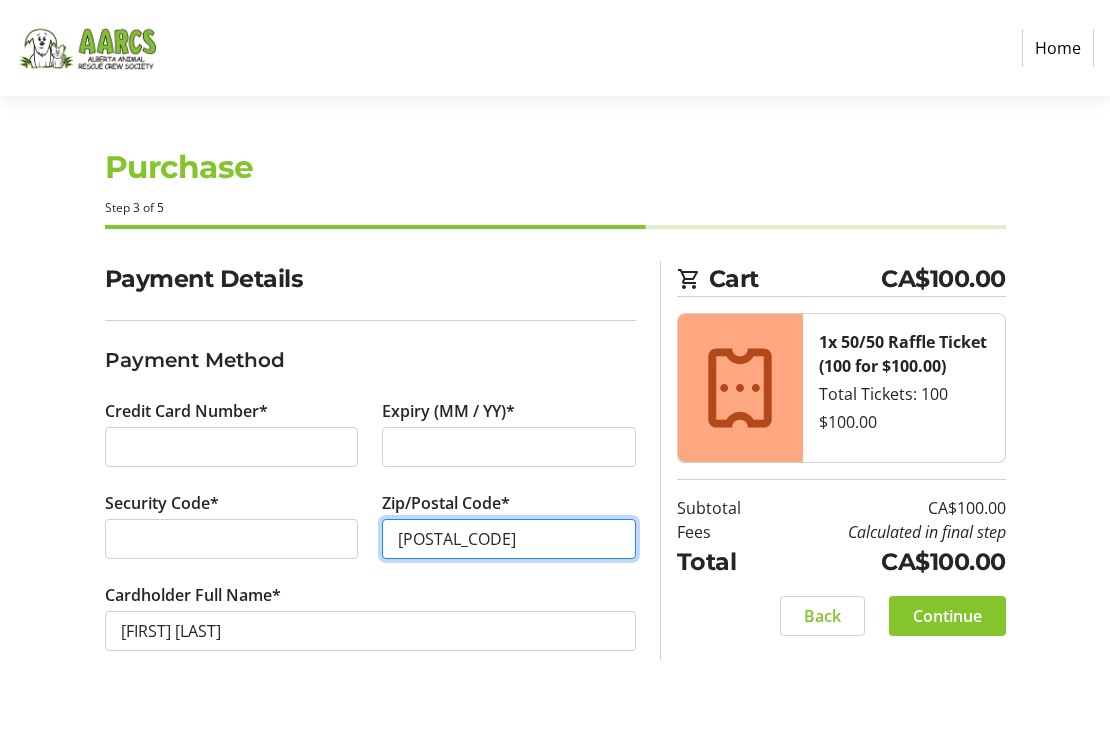 type on "[POSTAL_CODE]" 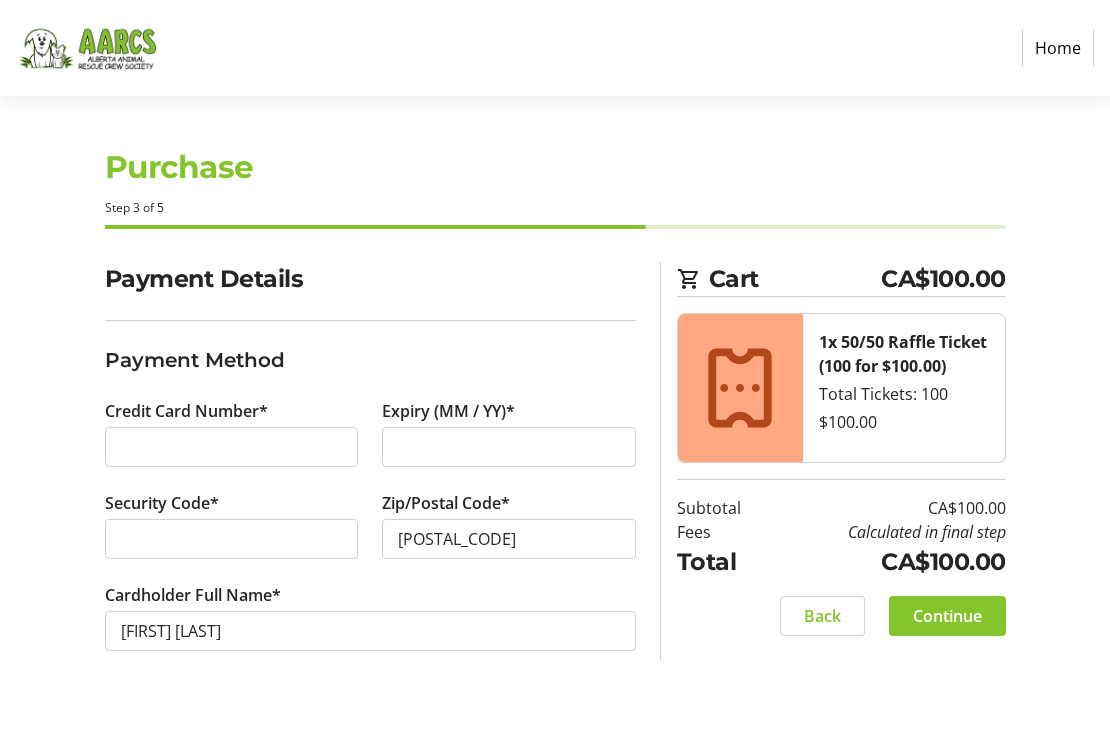 click on "Payment Details Payment Method Credit Card Number* Expiry (MM / YY)* Security Code* Zip/Postal Code* [POSTAL_CODE] Cardholder Full Name* [FIRST] [LAST] Cart CA$100.00 1x 50/50 Raffle Ticket (100 for $100.00) Total Tickets: 100  $100.00  Subtotal  CA$100.00  Fees  Calculated in final step  Total  CA$100.00   Back   Continue" 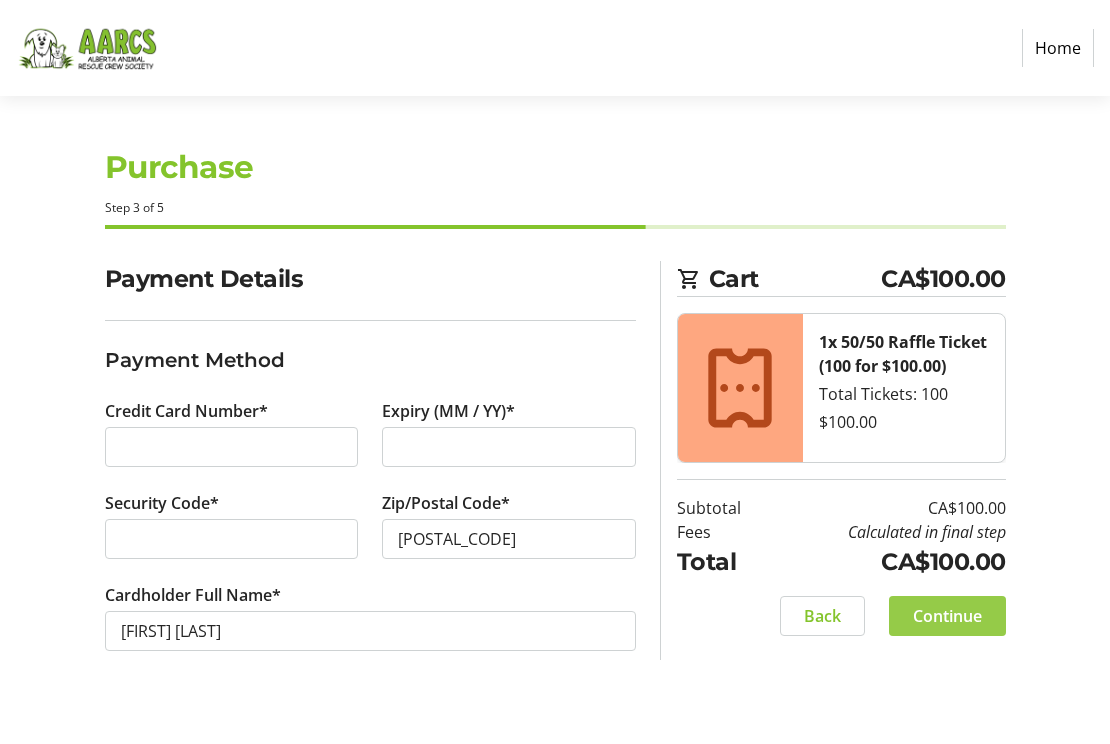 click on "Continue" 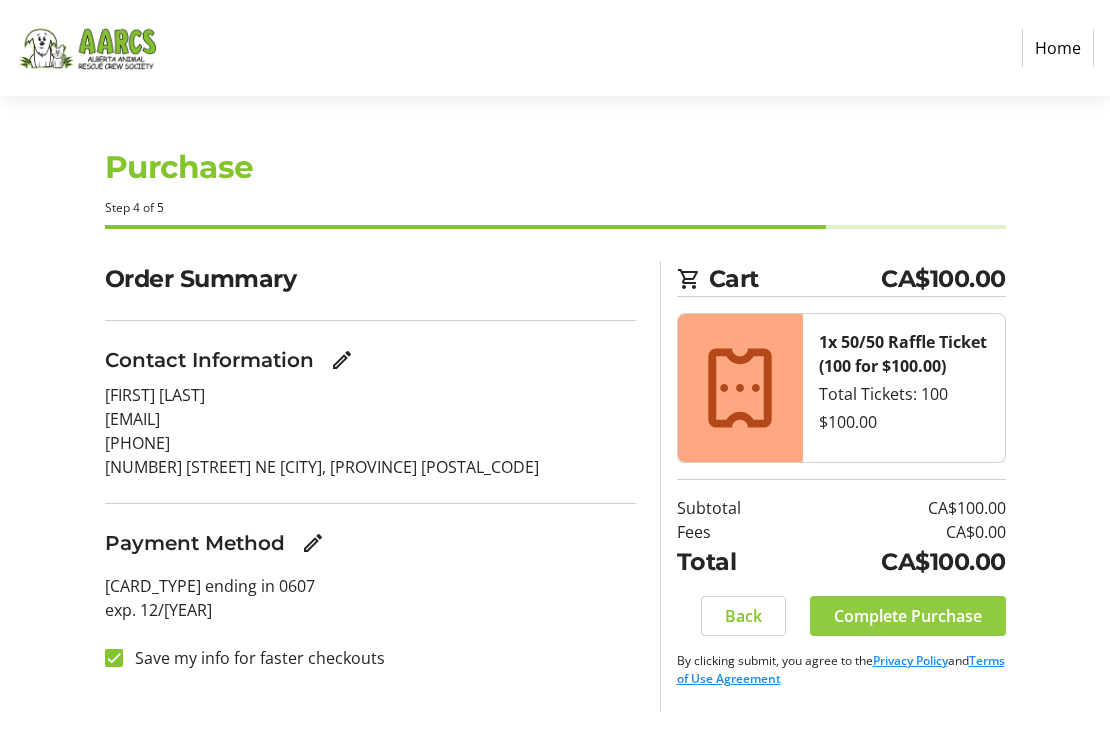 click on "Complete Purchase" 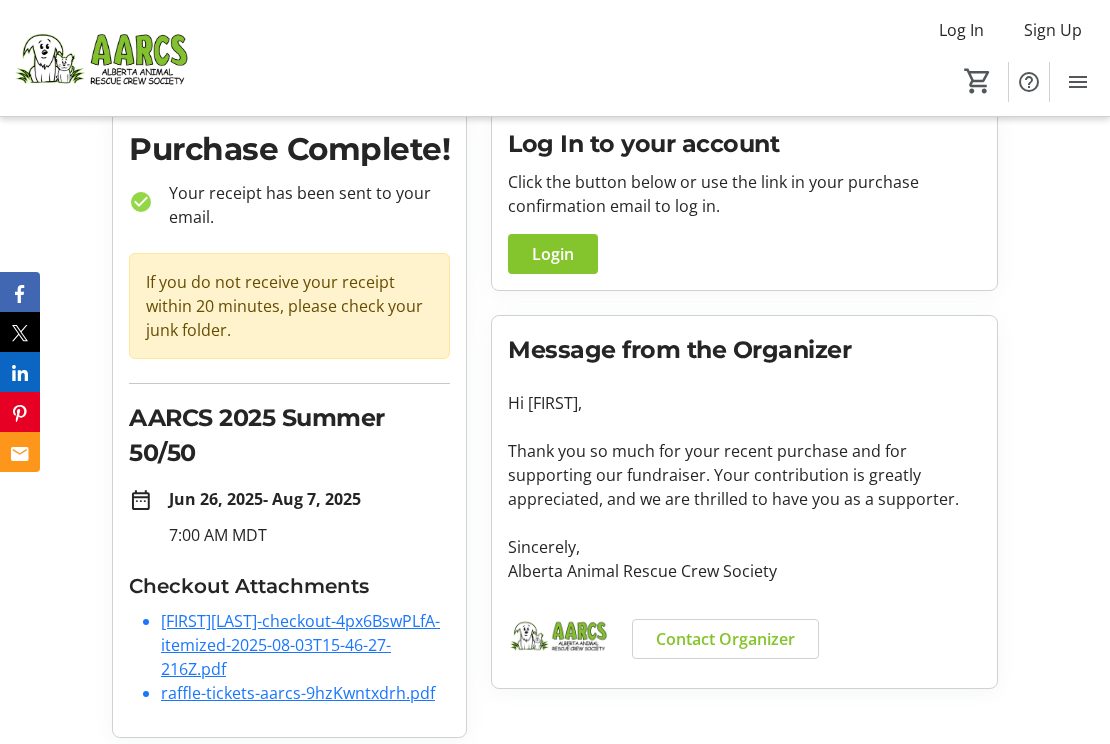 scroll, scrollTop: 83, scrollLeft: 0, axis: vertical 